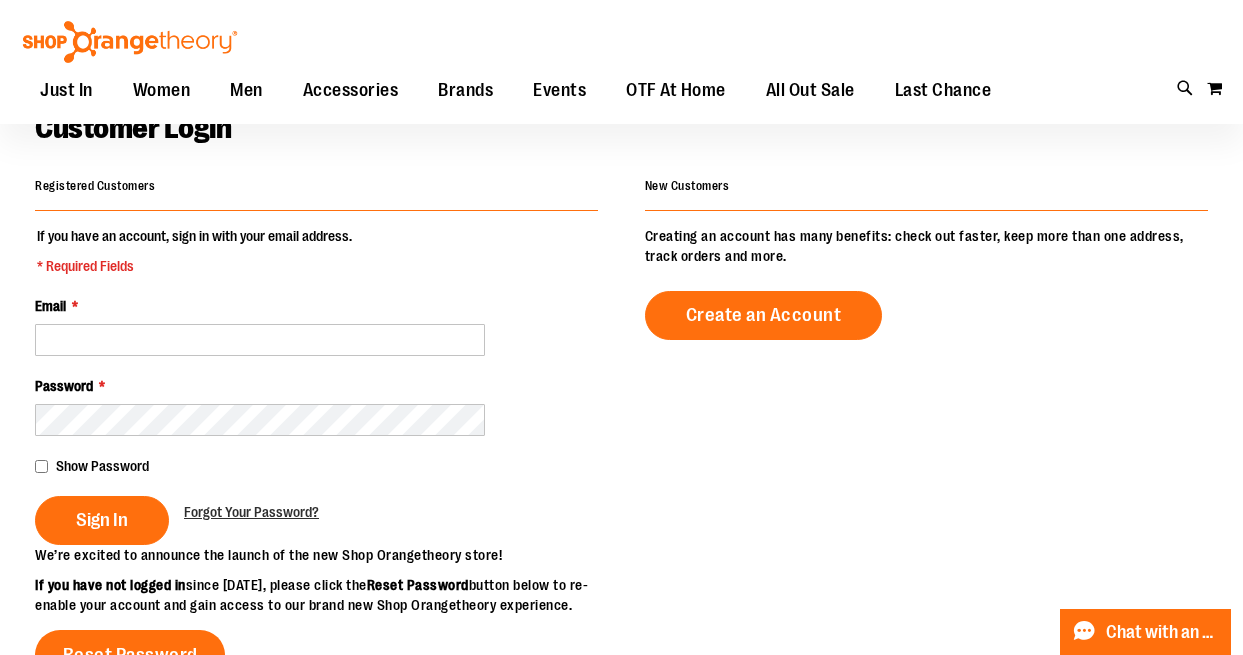 scroll, scrollTop: 112, scrollLeft: 0, axis: vertical 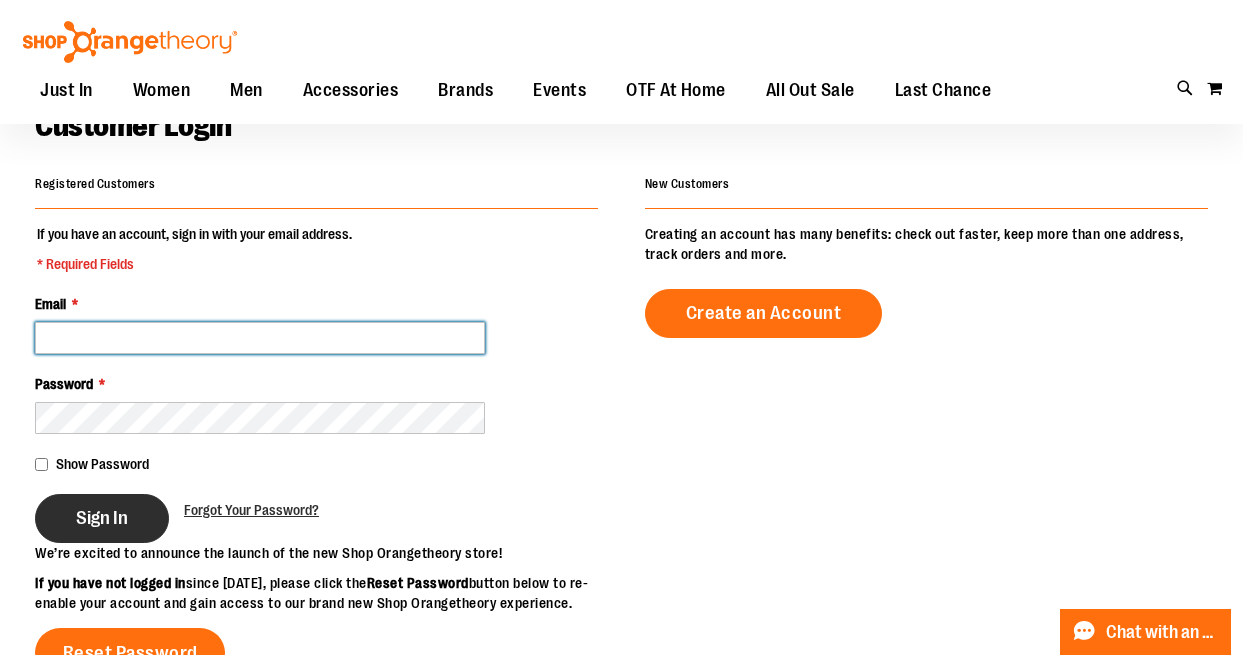 type on "**********" 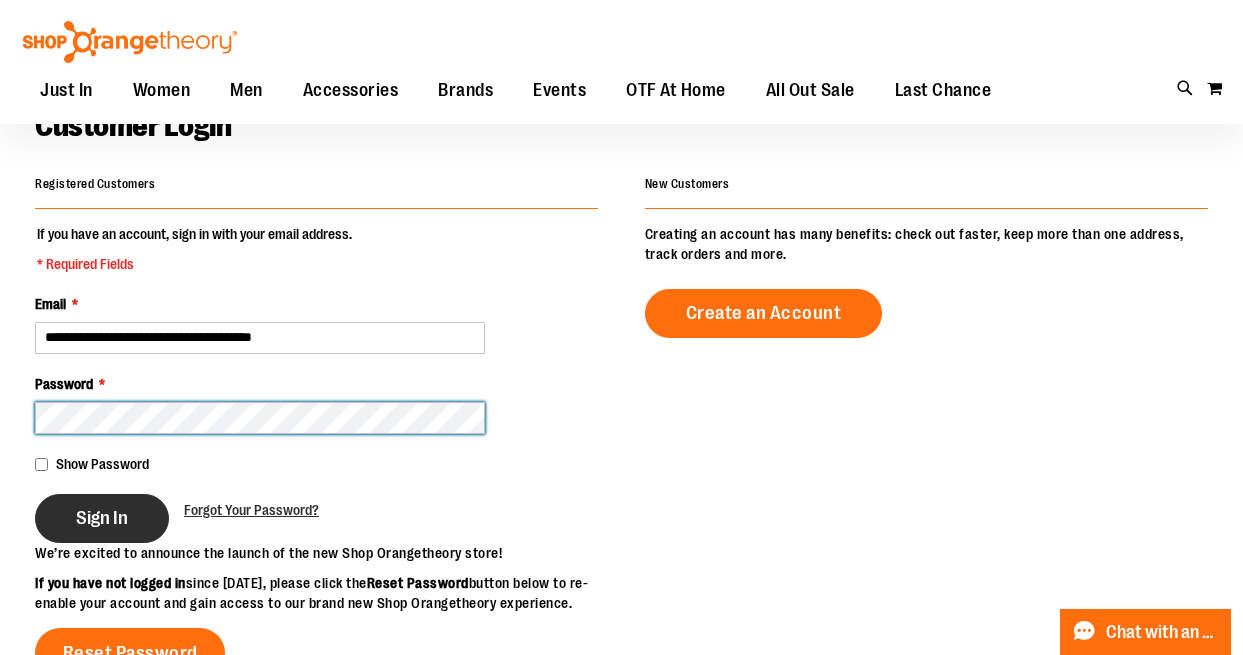 type on "**********" 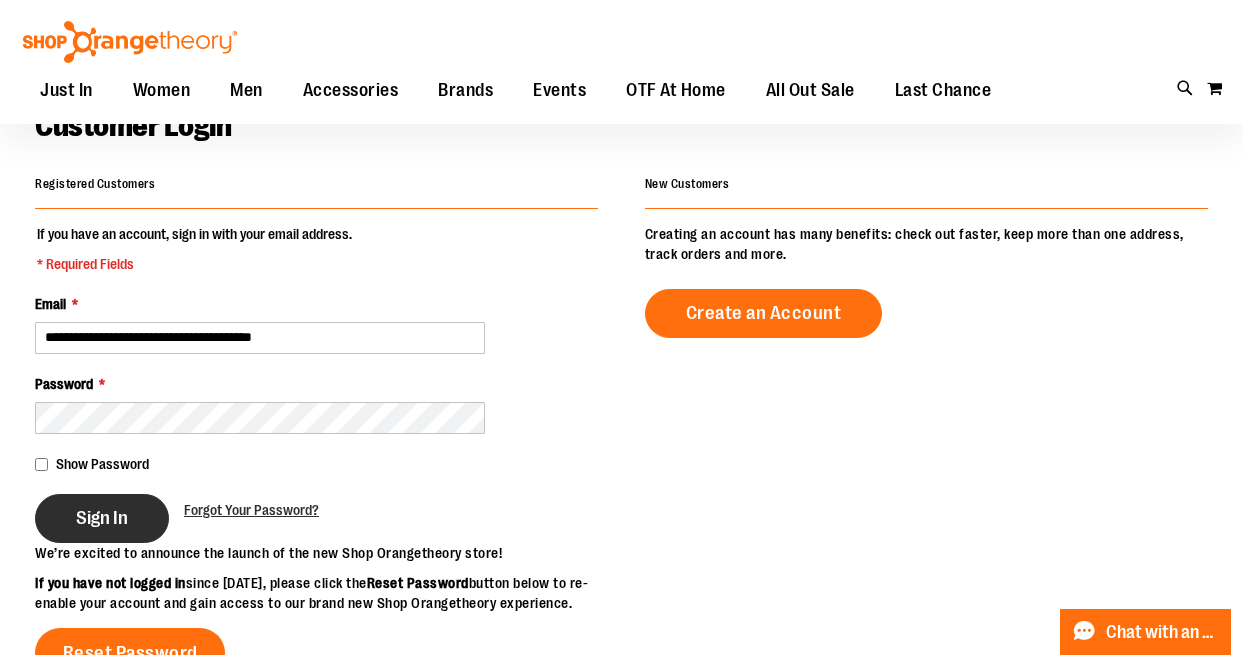 click on "Sign In" at bounding box center [102, 518] 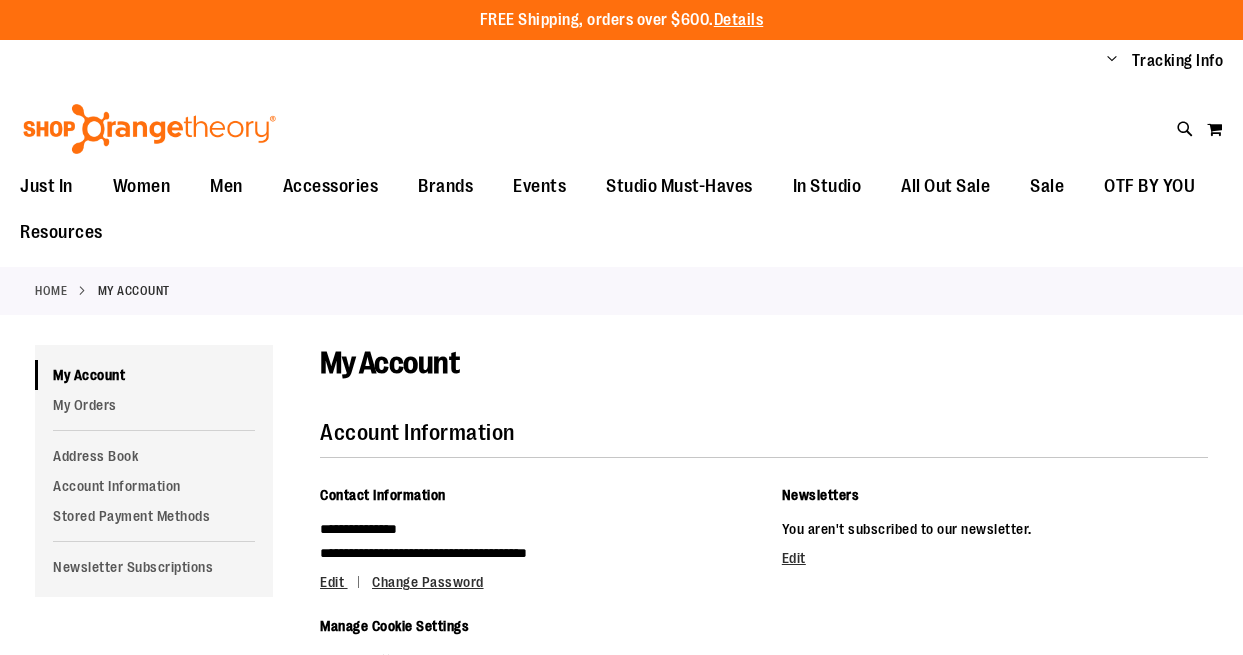 scroll, scrollTop: 0, scrollLeft: 0, axis: both 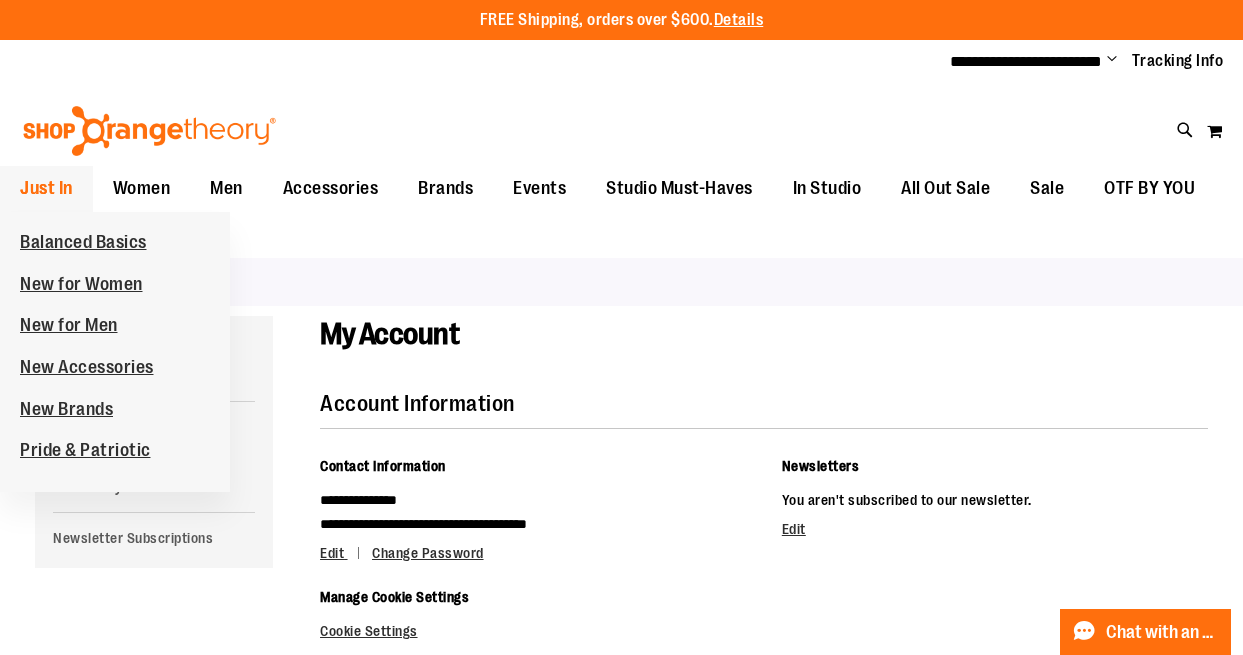 type on "**********" 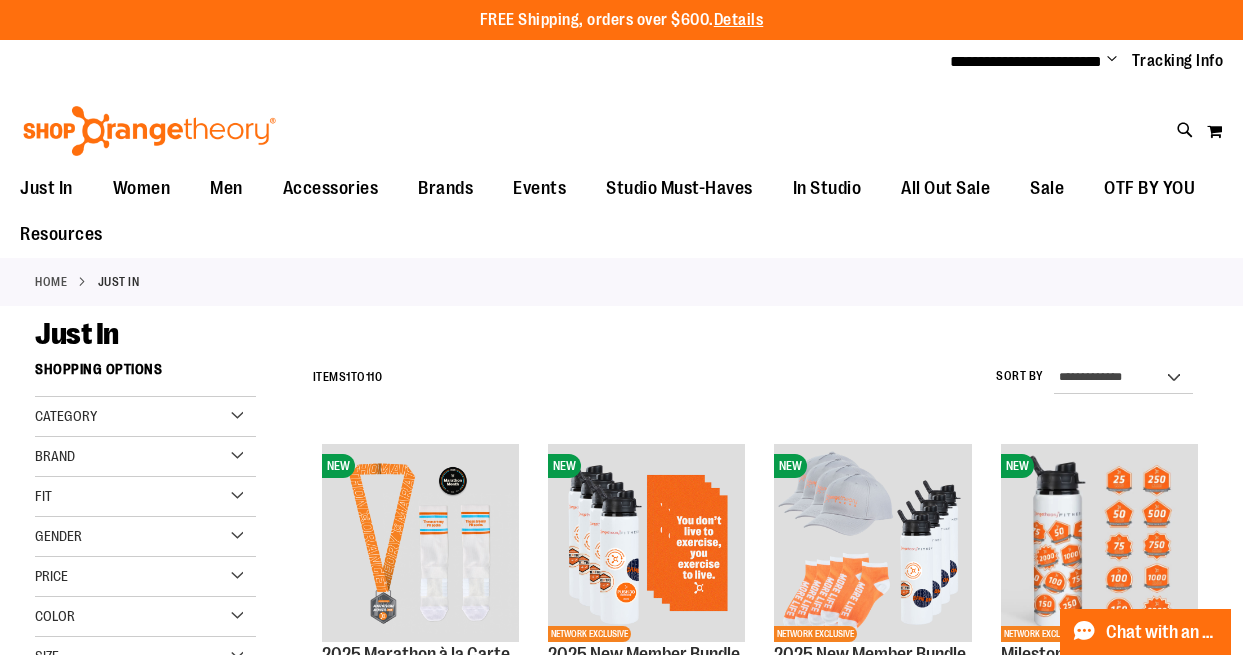 scroll, scrollTop: 0, scrollLeft: 0, axis: both 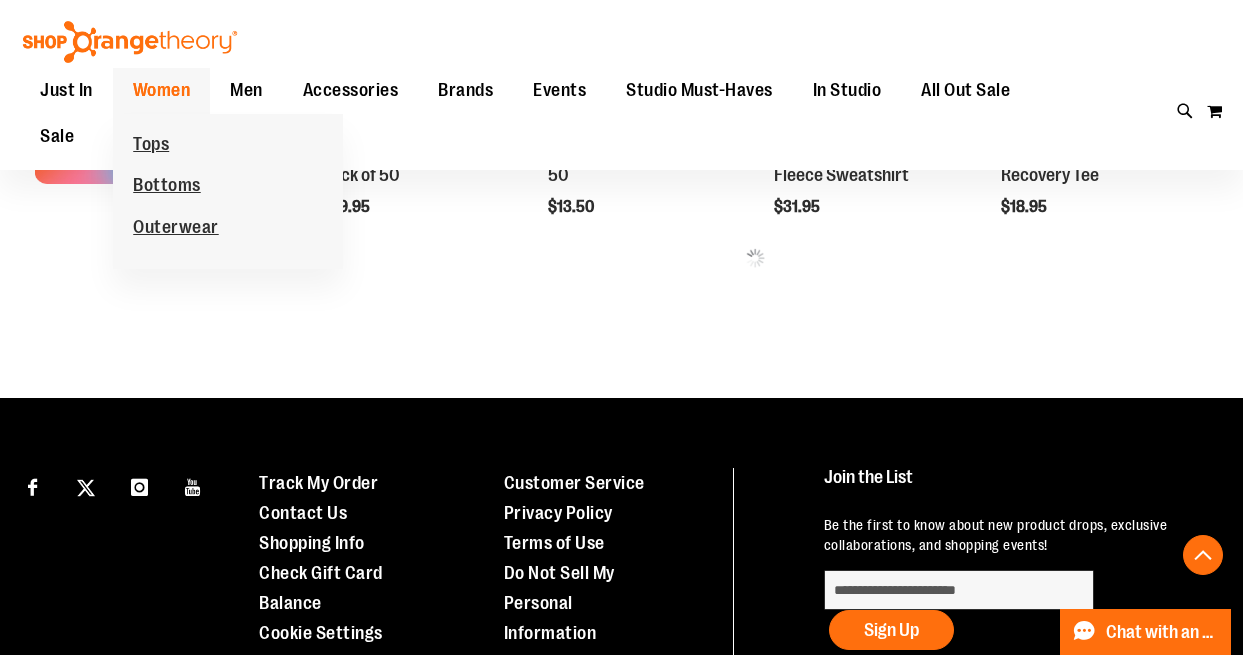 type on "**********" 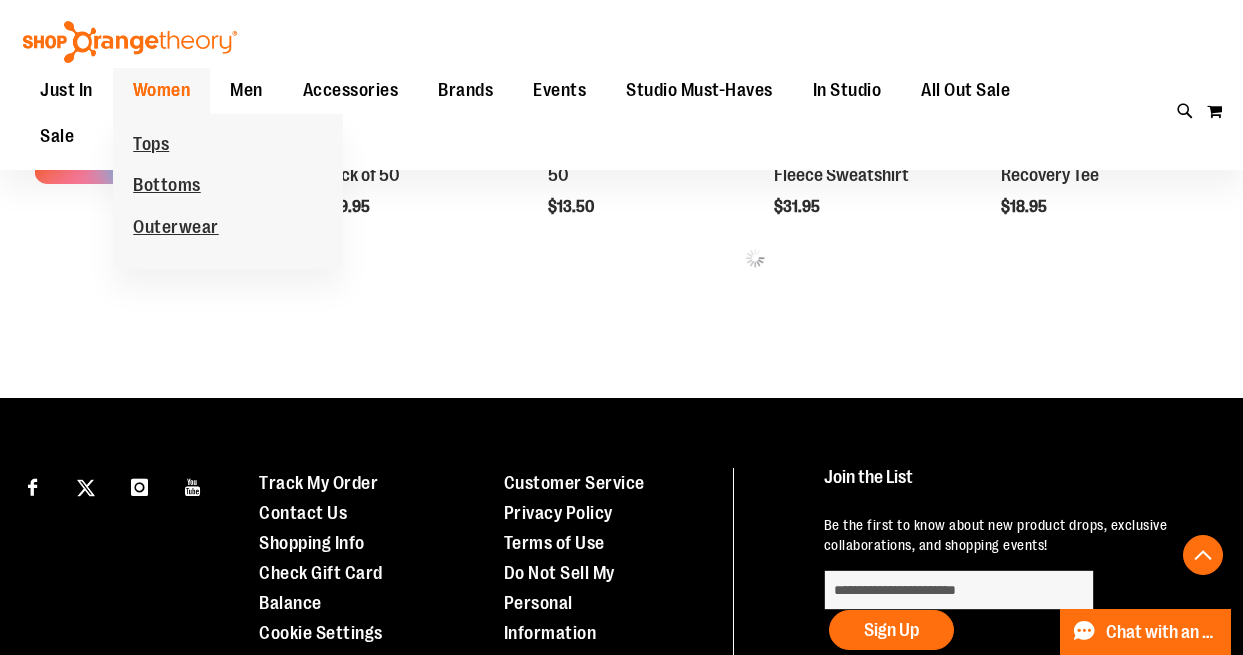 click on "Women" at bounding box center [162, 90] 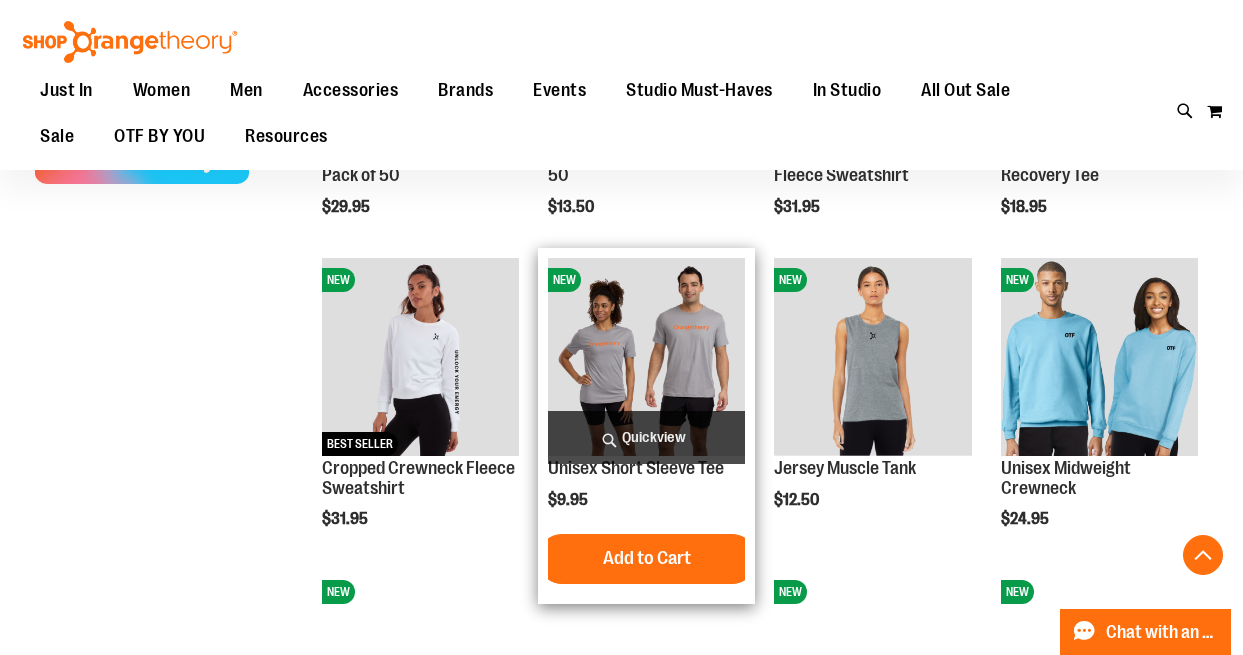 scroll, scrollTop: 1027, scrollLeft: 0, axis: vertical 